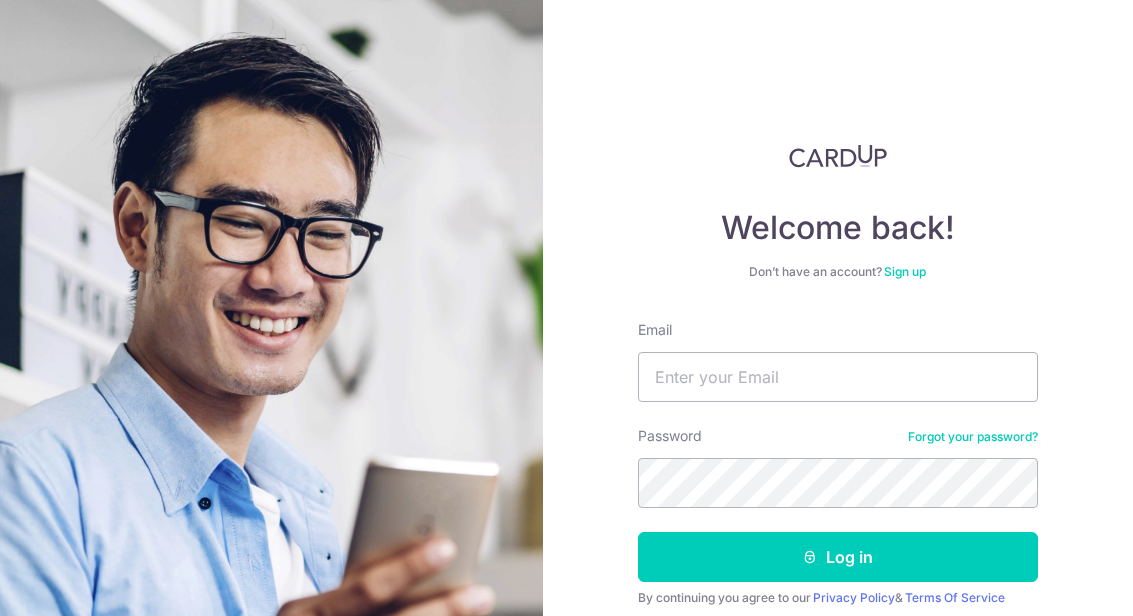 scroll, scrollTop: 242, scrollLeft: 0, axis: vertical 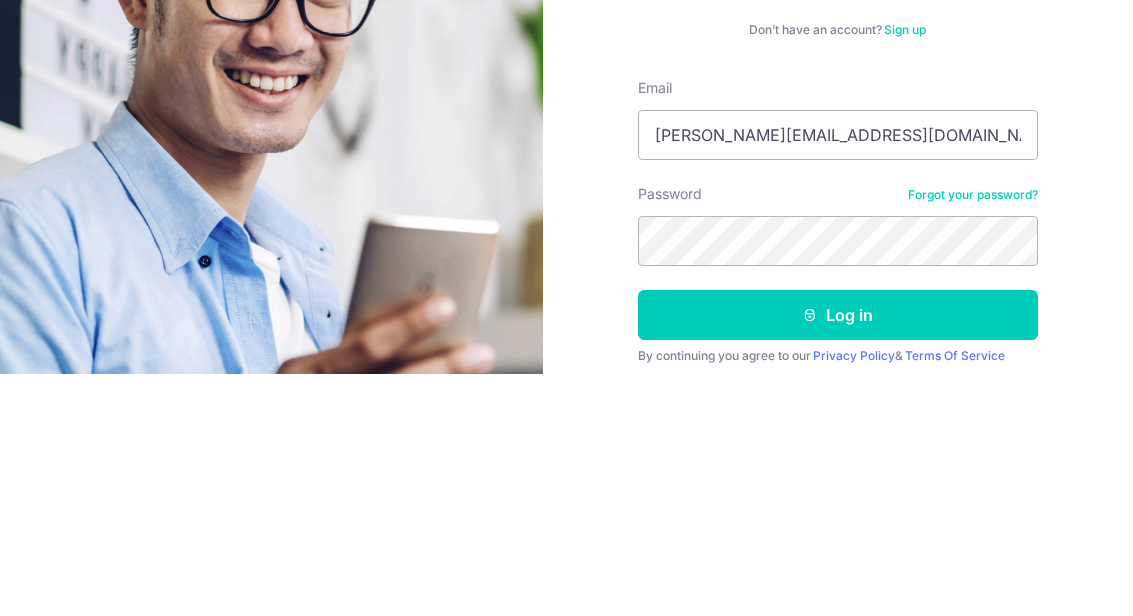 type on "[PERSON_NAME][EMAIL_ADDRESS][DOMAIN_NAME]" 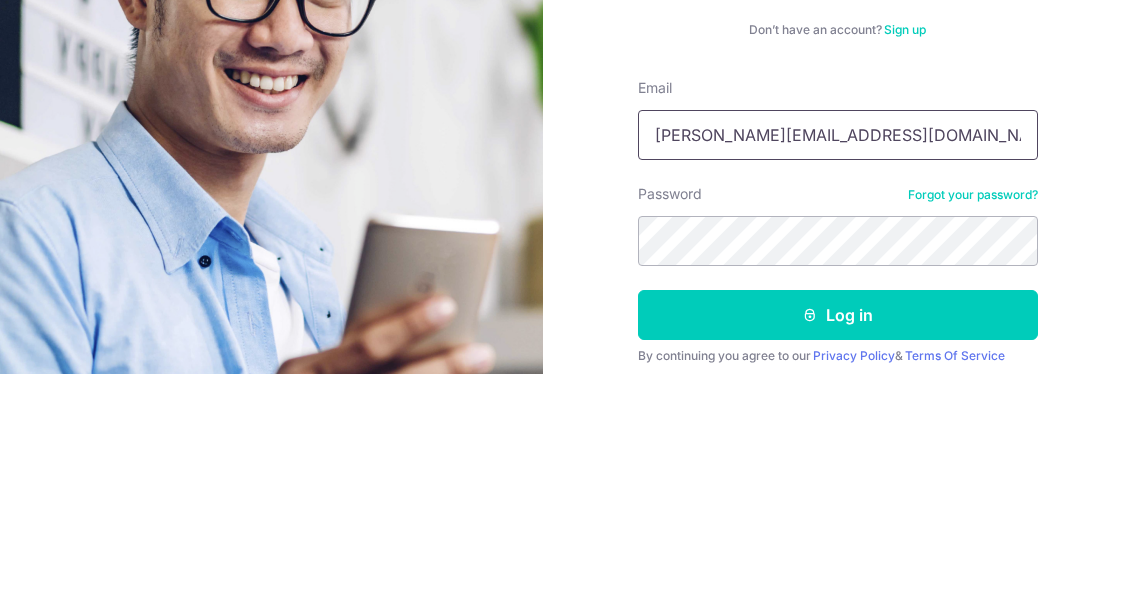 click on "Log in" at bounding box center (838, 557) 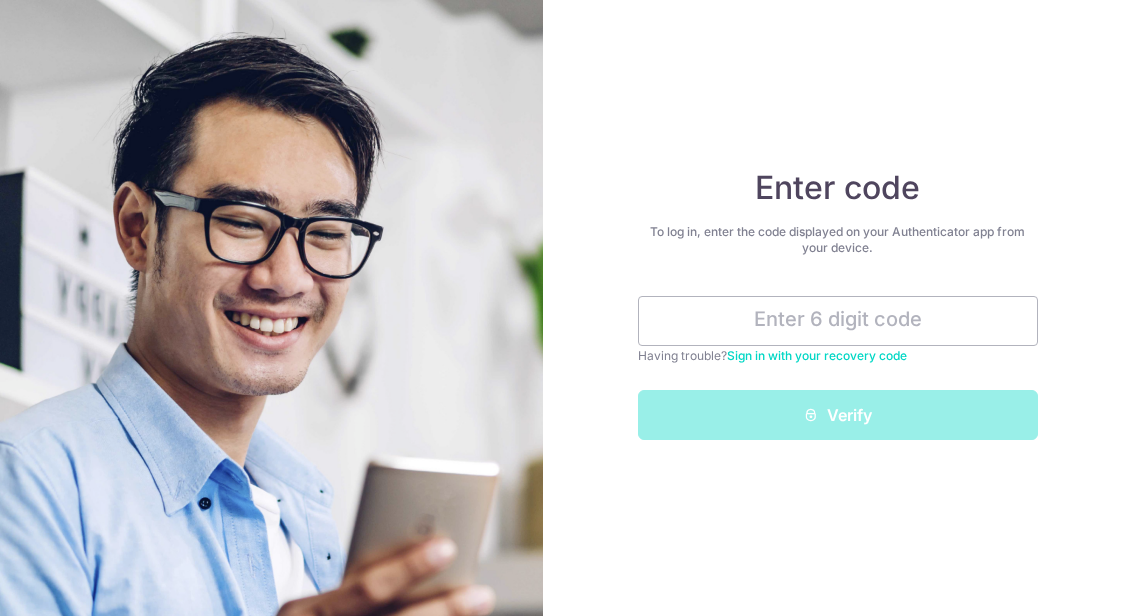 scroll, scrollTop: 227, scrollLeft: 0, axis: vertical 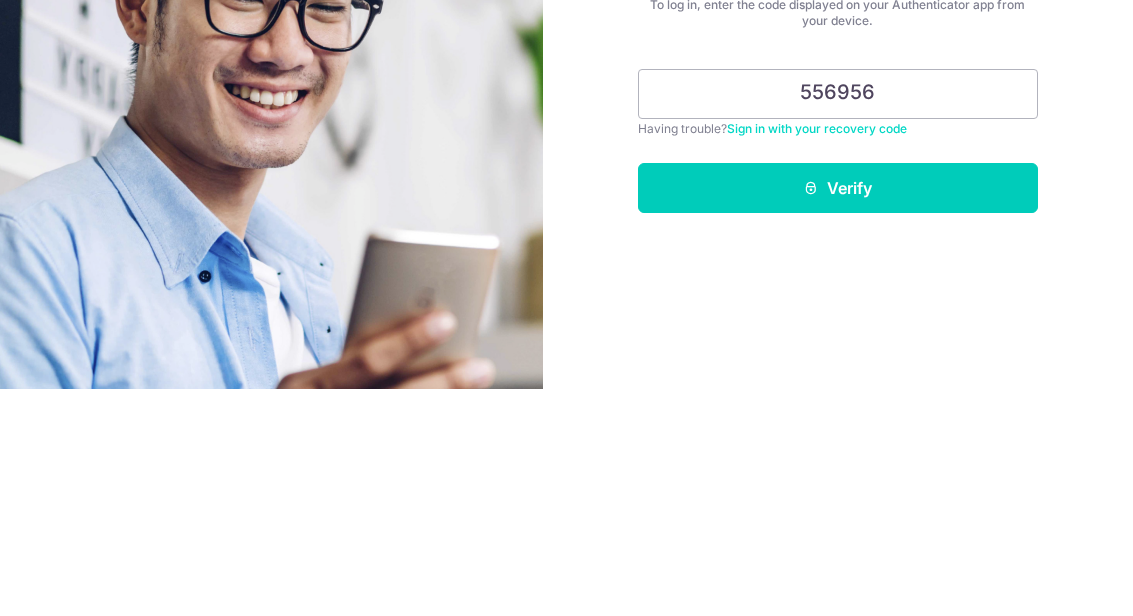 type on "556956" 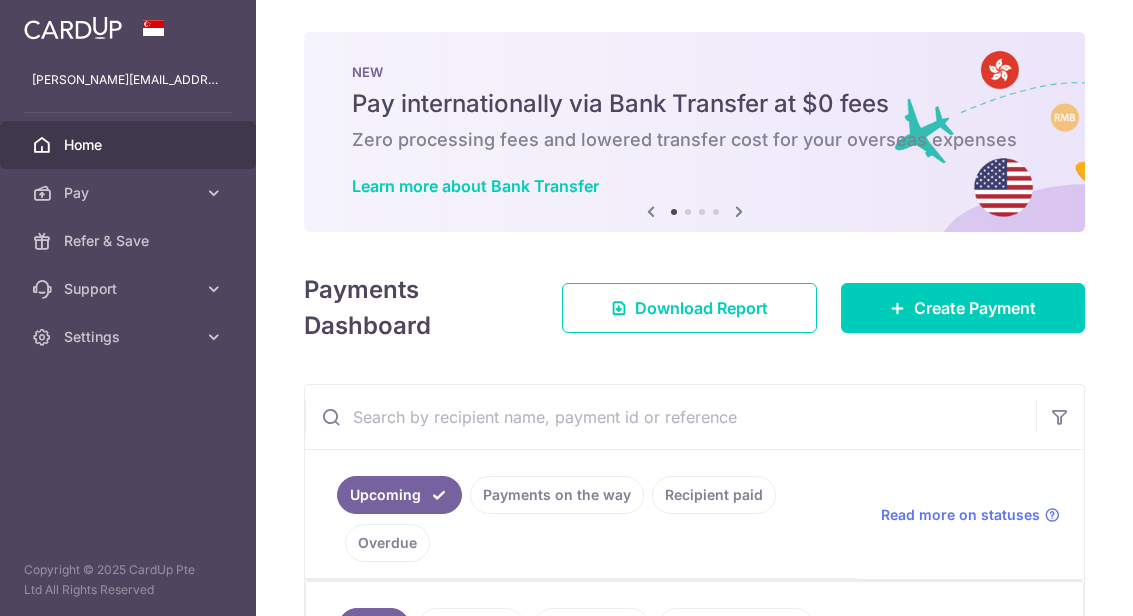 scroll, scrollTop: 0, scrollLeft: 0, axis: both 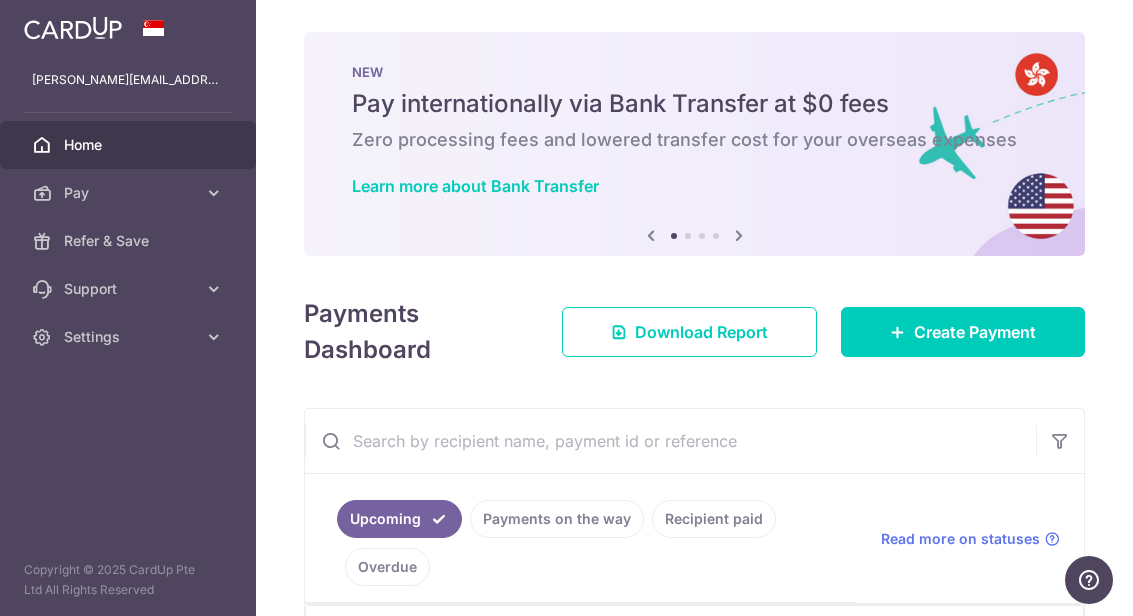click at bounding box center [0, 0] 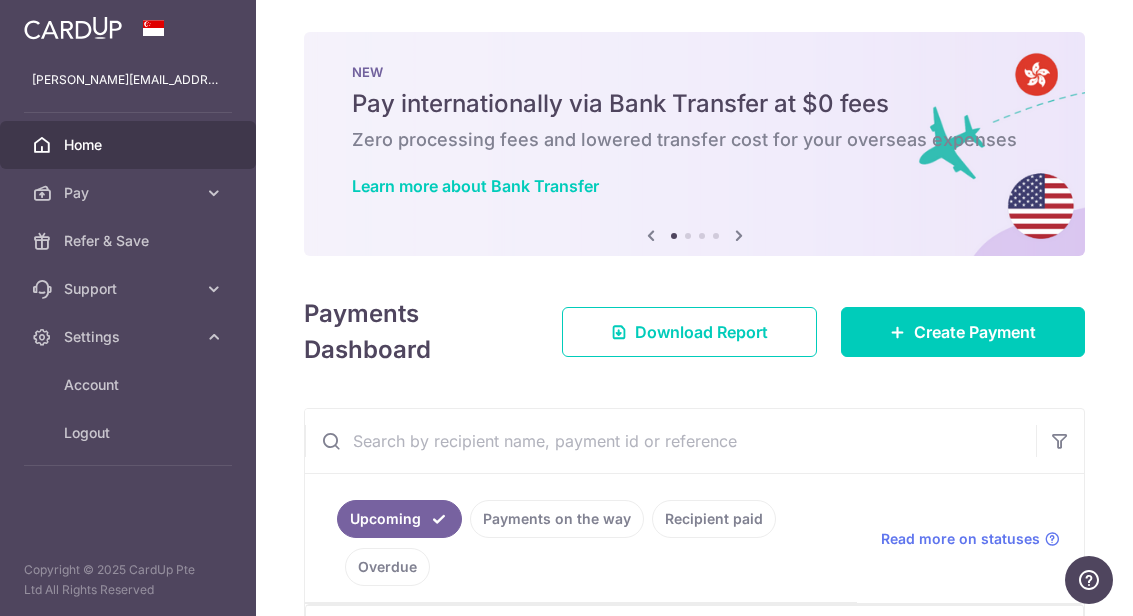 click on "Support" at bounding box center (130, 289) 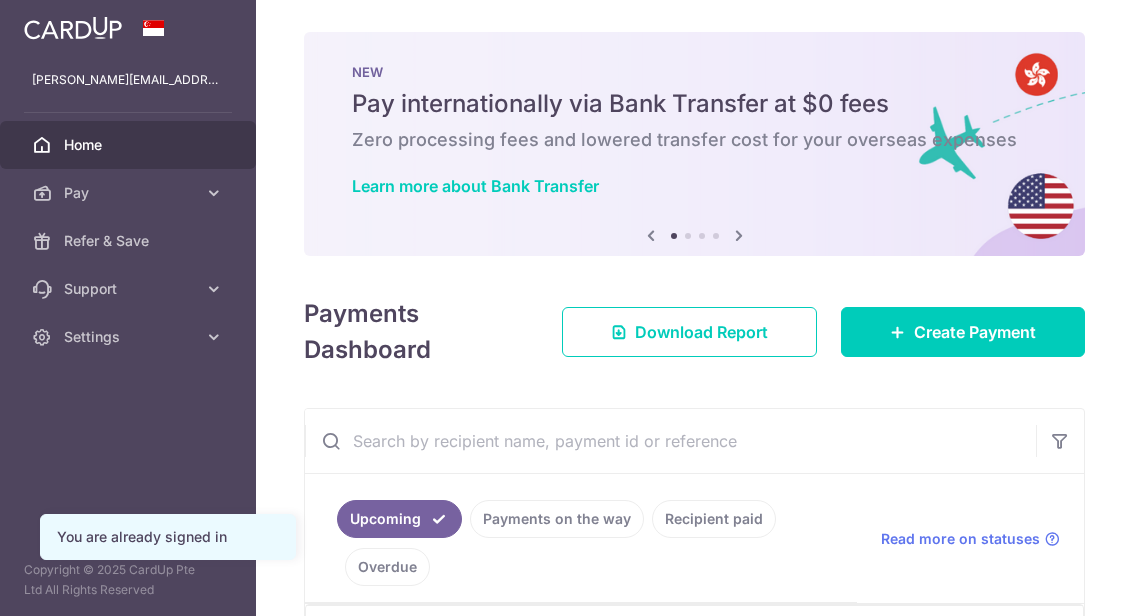scroll, scrollTop: 0, scrollLeft: 0, axis: both 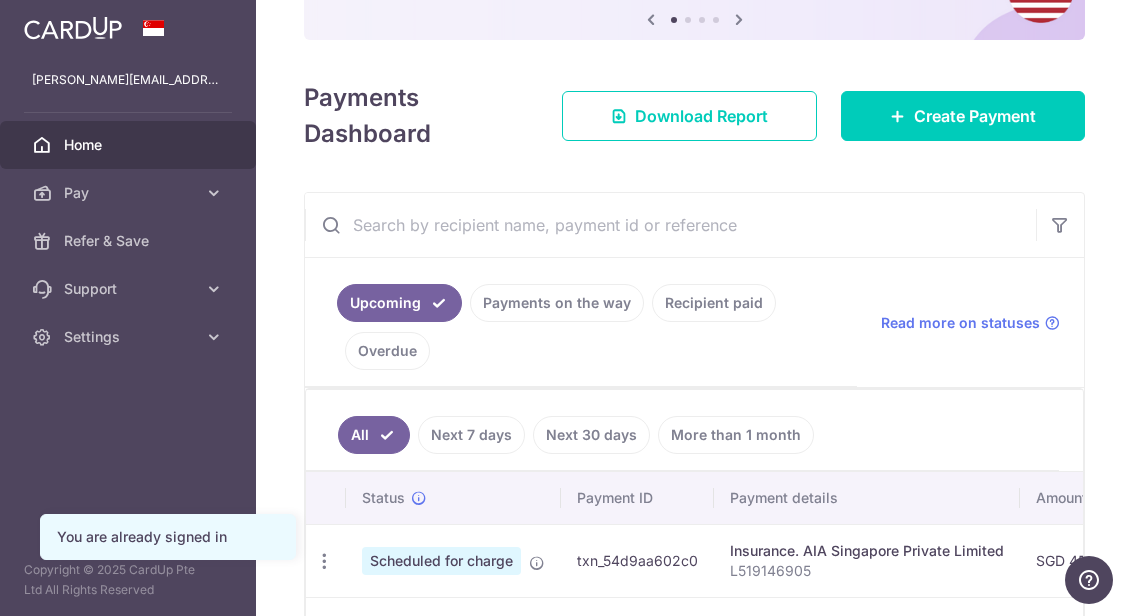 click on "Create Payment" at bounding box center (975, 116) 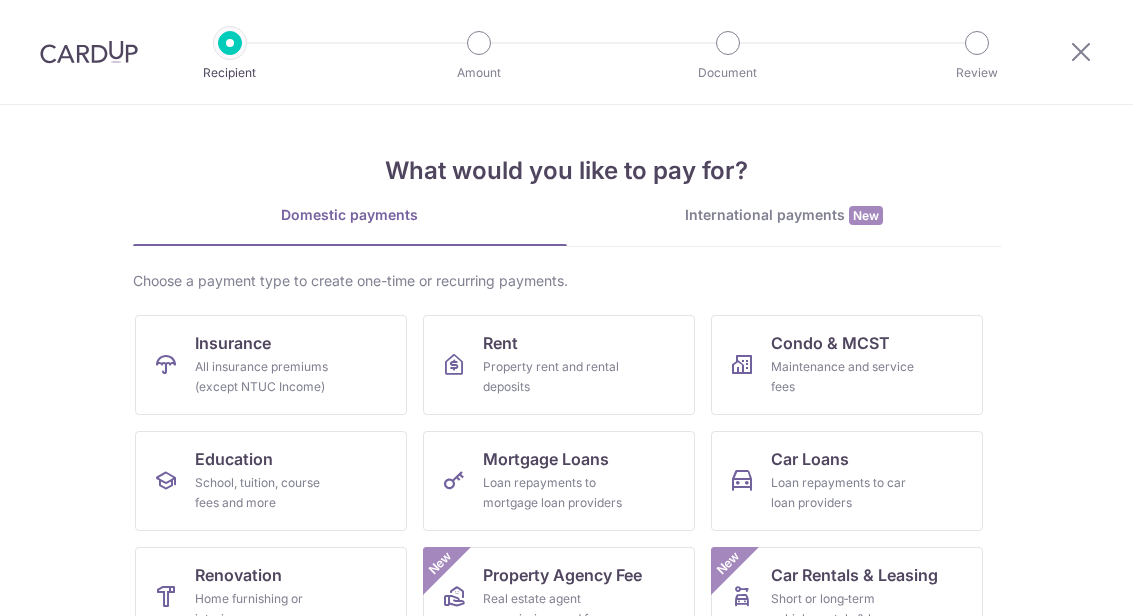 scroll, scrollTop: 0, scrollLeft: 0, axis: both 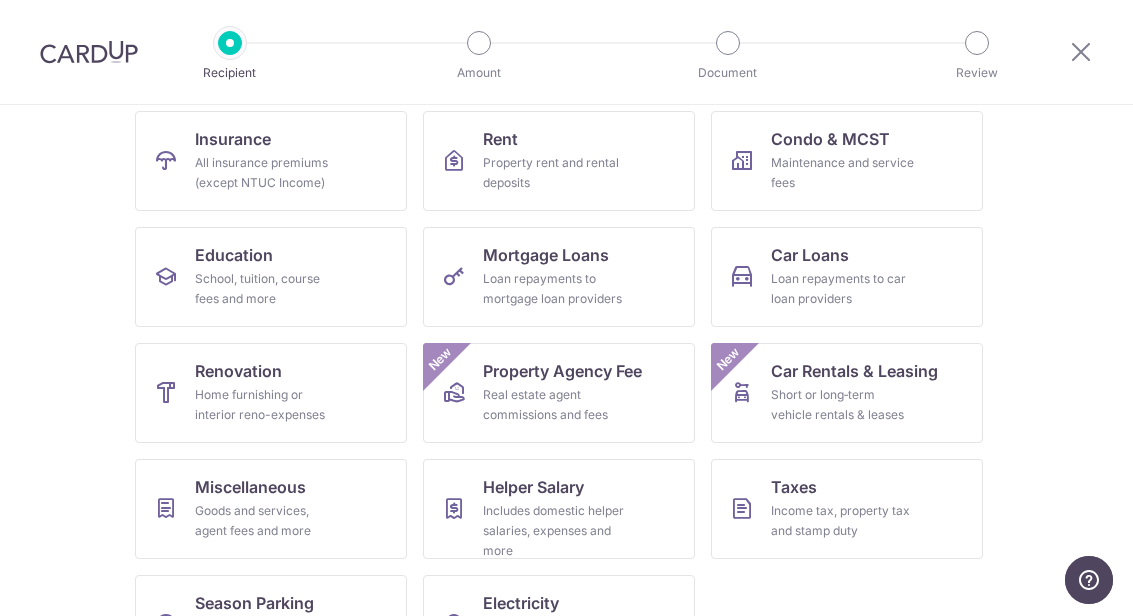 click on "Condo & MCST Maintenance and service fees" at bounding box center [847, 161] 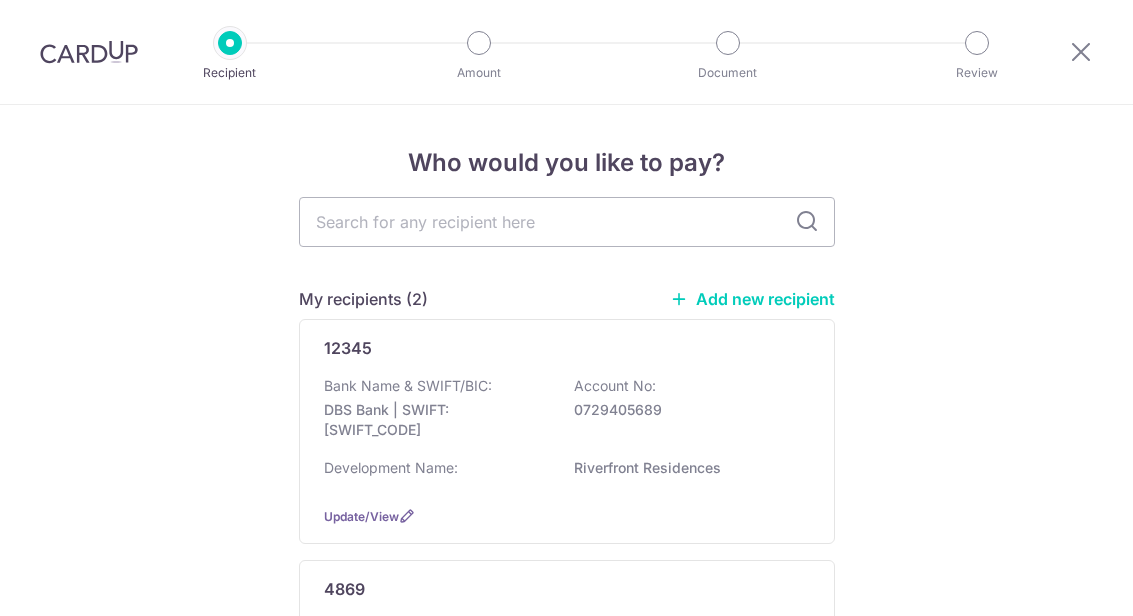 scroll, scrollTop: 0, scrollLeft: 0, axis: both 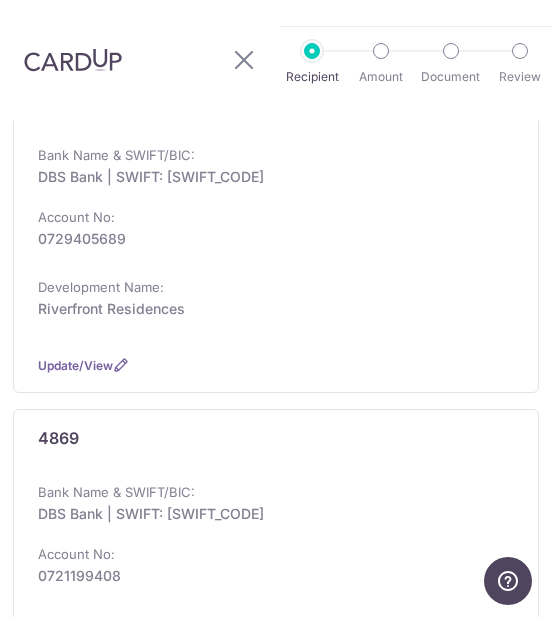 click on "Update/View" at bounding box center (75, 365) 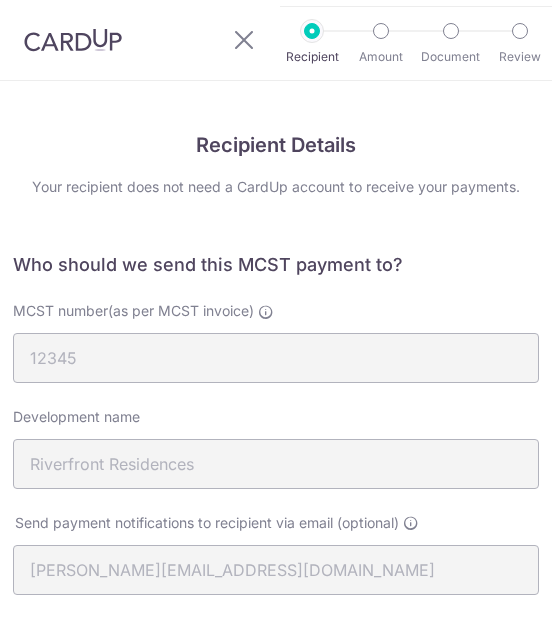 scroll, scrollTop: 0, scrollLeft: 0, axis: both 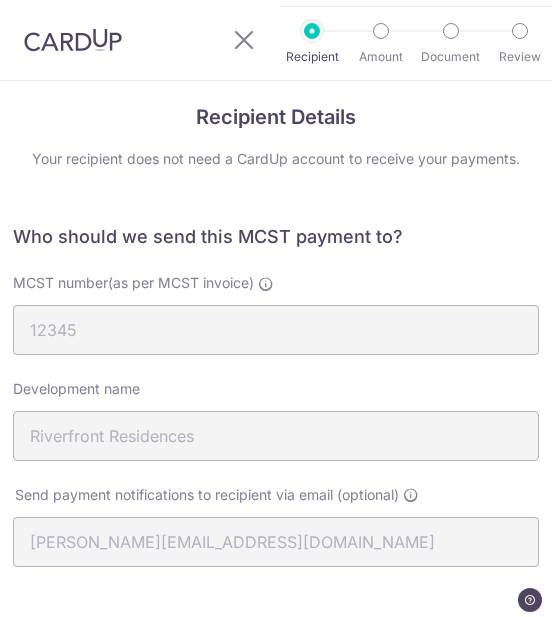 click at bounding box center (252, 40) 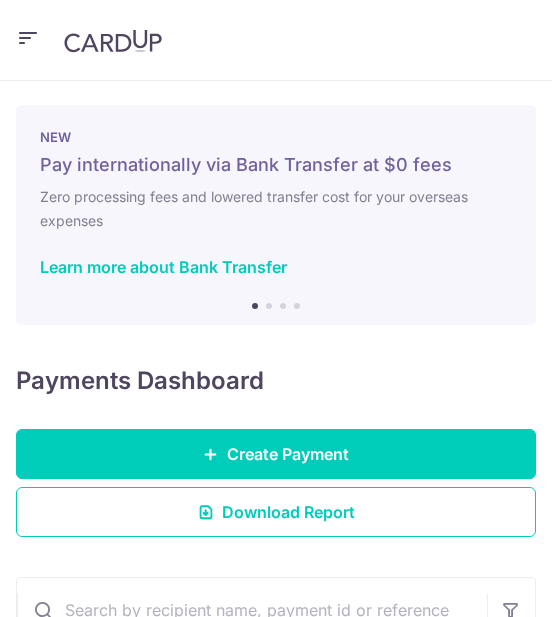 scroll, scrollTop: 0, scrollLeft: 0, axis: both 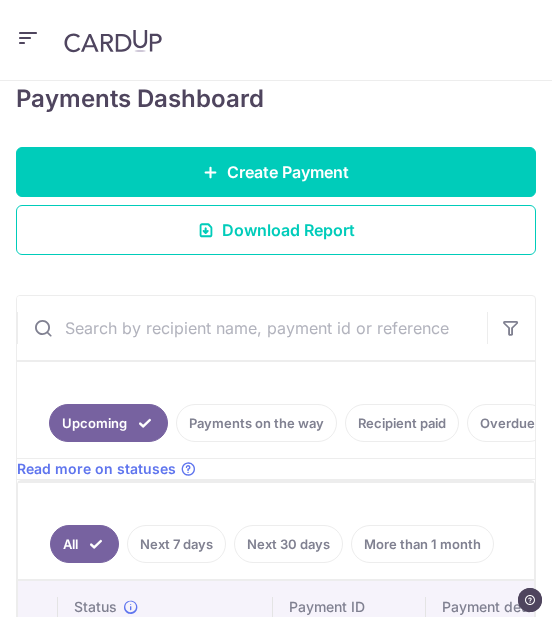 click on "Create Payment" at bounding box center (276, 172) 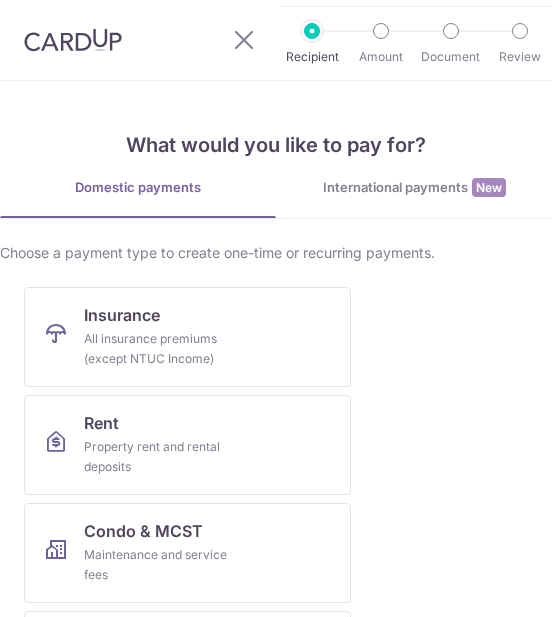 scroll, scrollTop: 0, scrollLeft: 0, axis: both 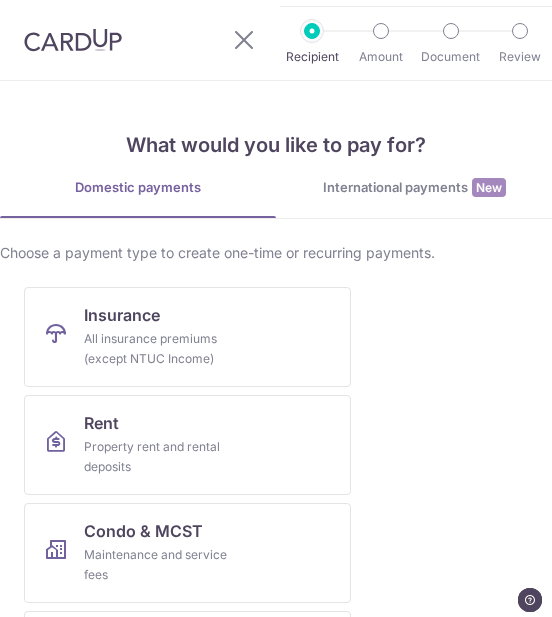 click on "Condo & MCST" at bounding box center [143, 531] 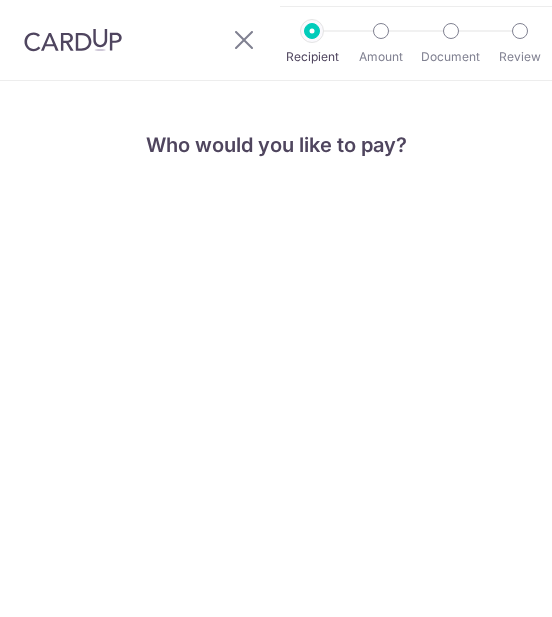 scroll, scrollTop: 0, scrollLeft: 0, axis: both 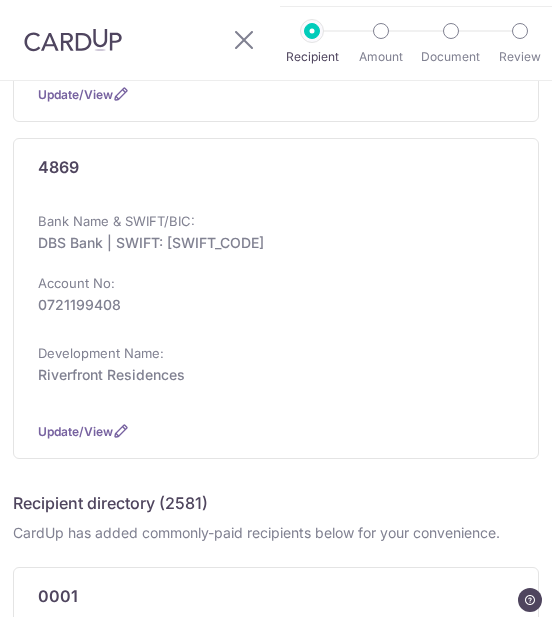 click on "Bank Name & SWIFT/BIC:
DBS Bank | SWIFT: DBSSSGSGXXX
Account No:
0721199408" at bounding box center (276, 273) 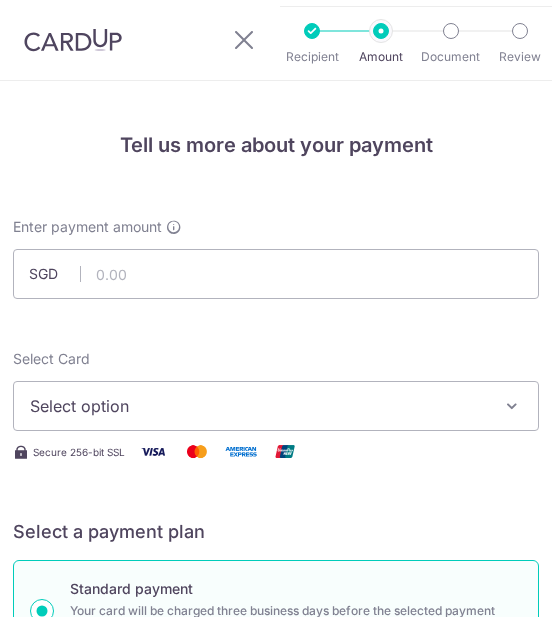 scroll, scrollTop: 0, scrollLeft: 0, axis: both 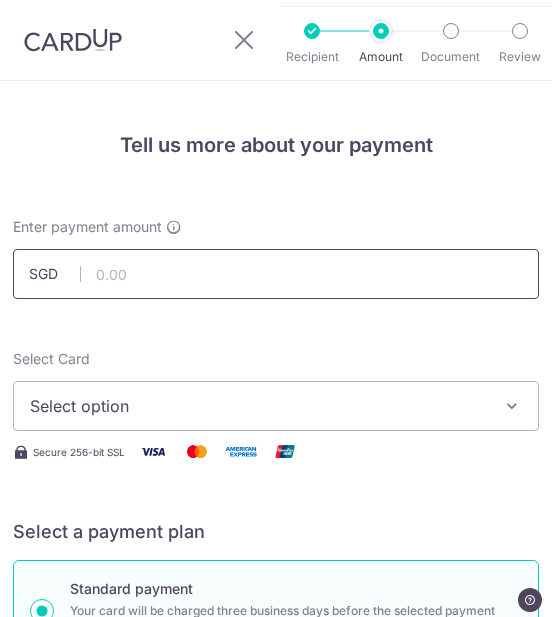 click at bounding box center (276, 274) 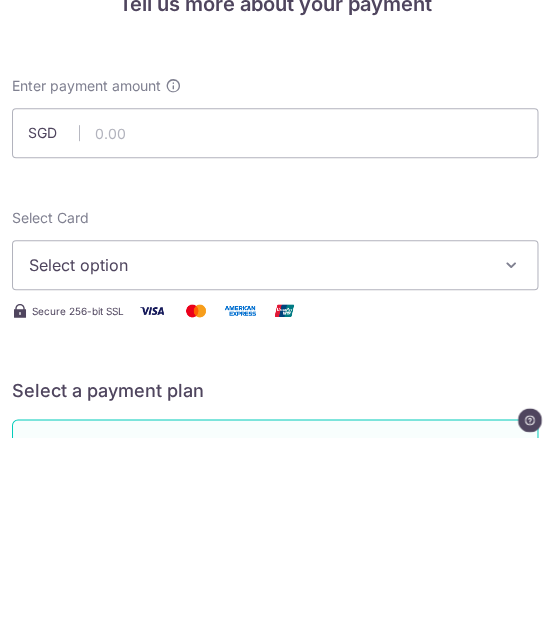 scroll, scrollTop: 75, scrollLeft: 0, axis: vertical 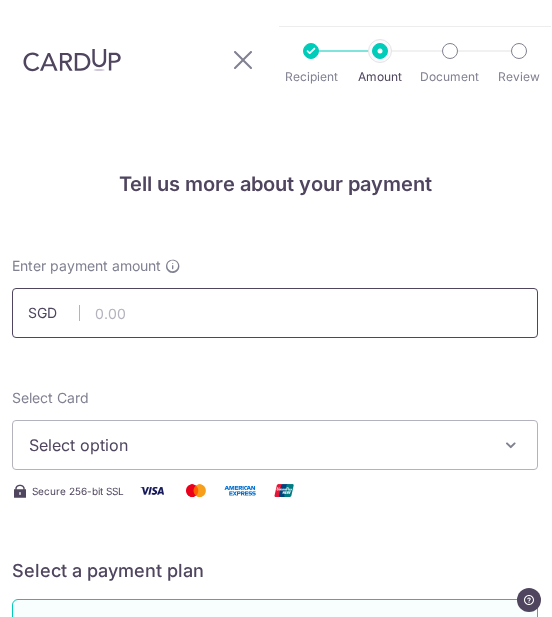 click at bounding box center [276, 313] 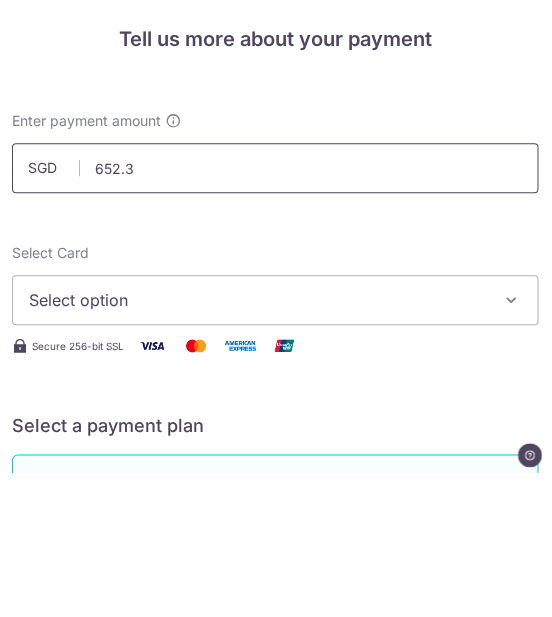 type on "652.37" 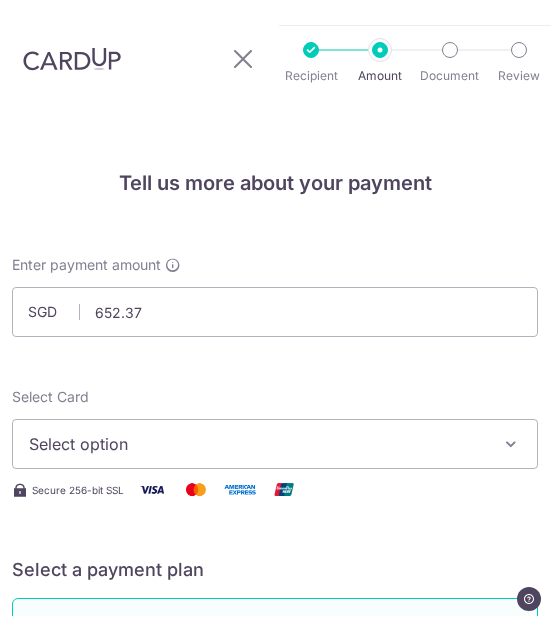 click on "Select option" at bounding box center (262, 445) 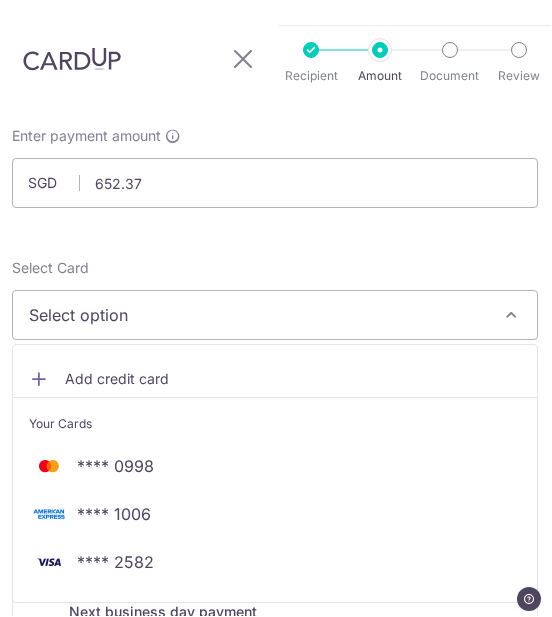 scroll, scrollTop: 155, scrollLeft: 0, axis: vertical 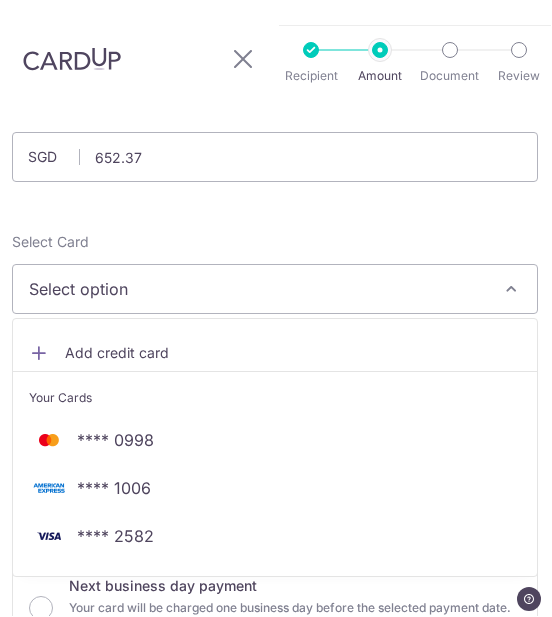 click on "**** 2582" at bounding box center (116, 537) 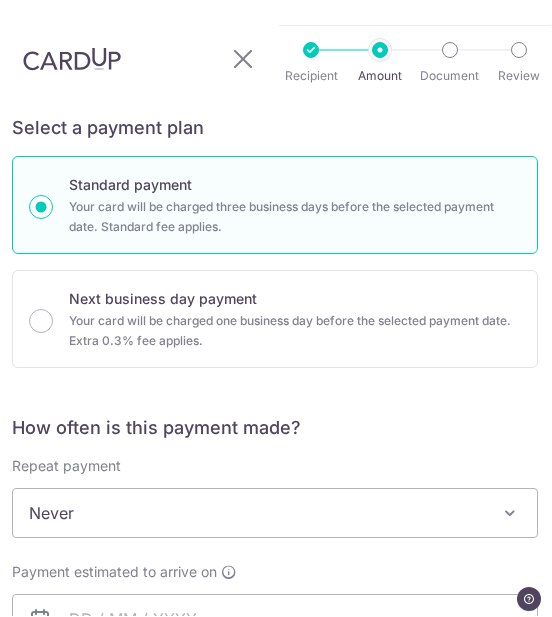 scroll, scrollTop: 458, scrollLeft: 0, axis: vertical 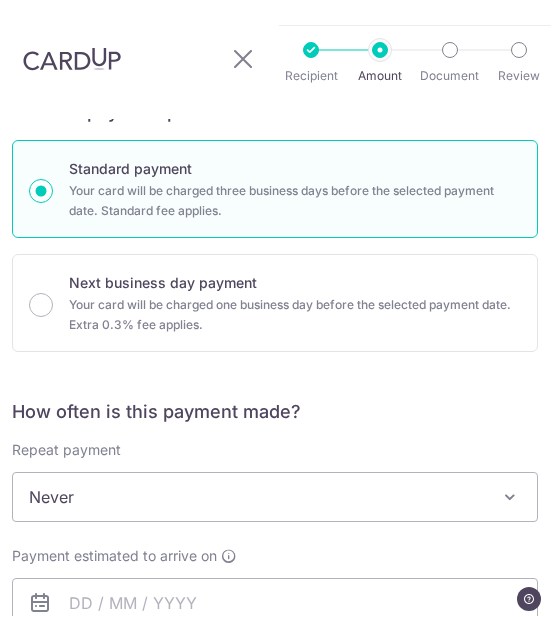 click on "Never" at bounding box center [276, 498] 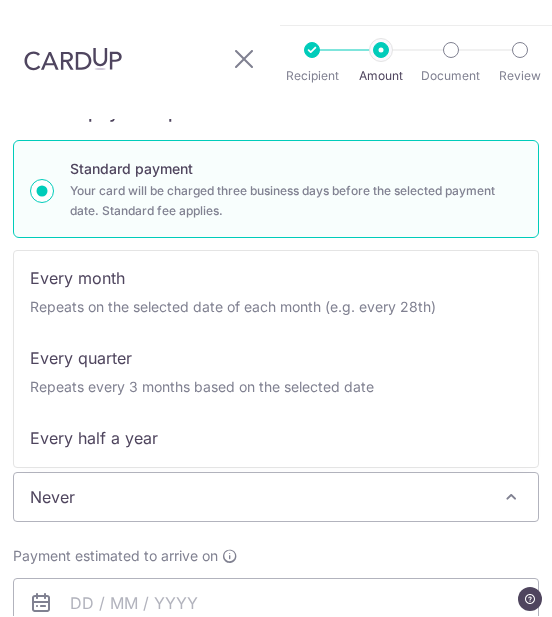 scroll, scrollTop: 168, scrollLeft: 0, axis: vertical 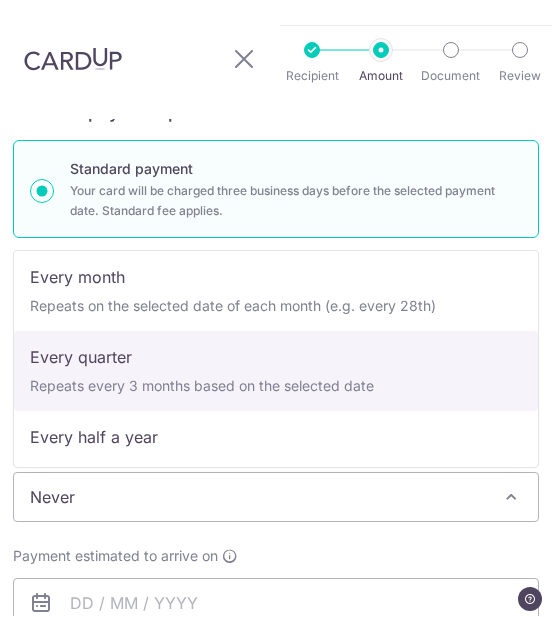 select on "4" 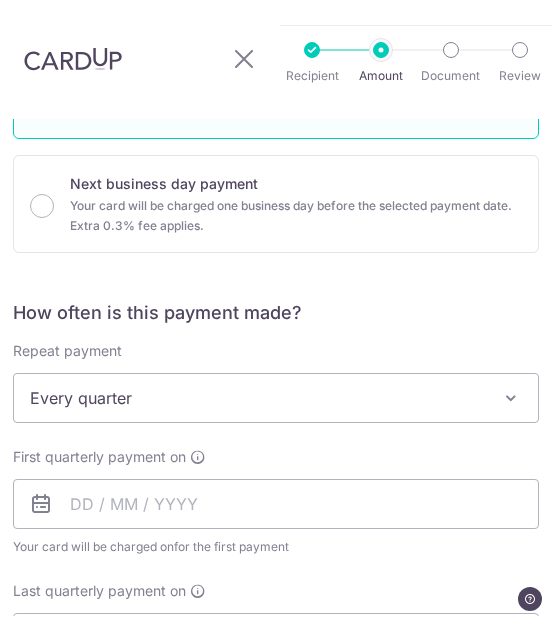 scroll, scrollTop: 563, scrollLeft: 0, axis: vertical 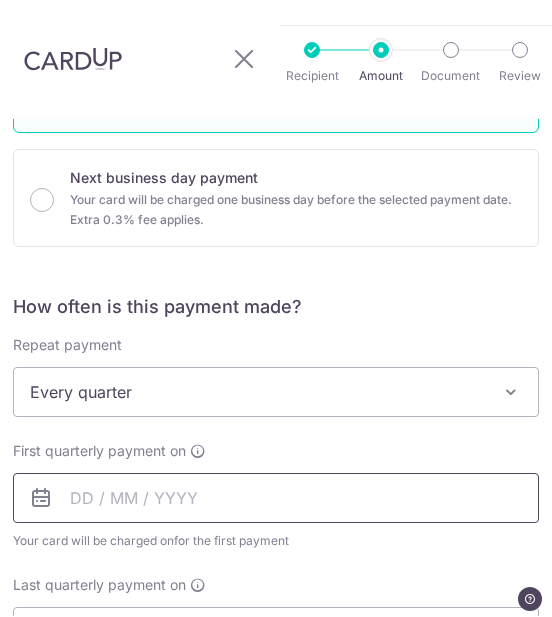 click at bounding box center [276, 499] 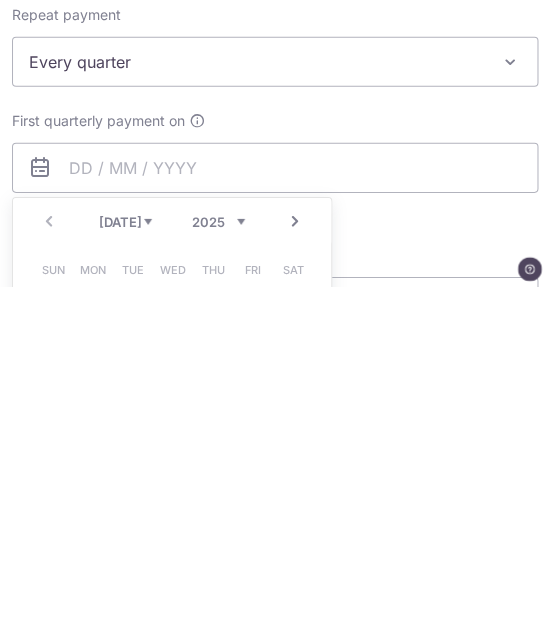 click on "Jul Aug Sep Oct Nov Dec" at bounding box center (126, 553) 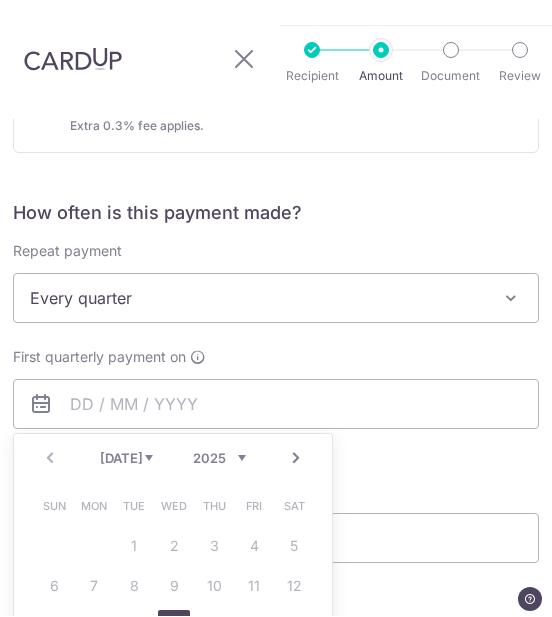scroll, scrollTop: 658, scrollLeft: 0, axis: vertical 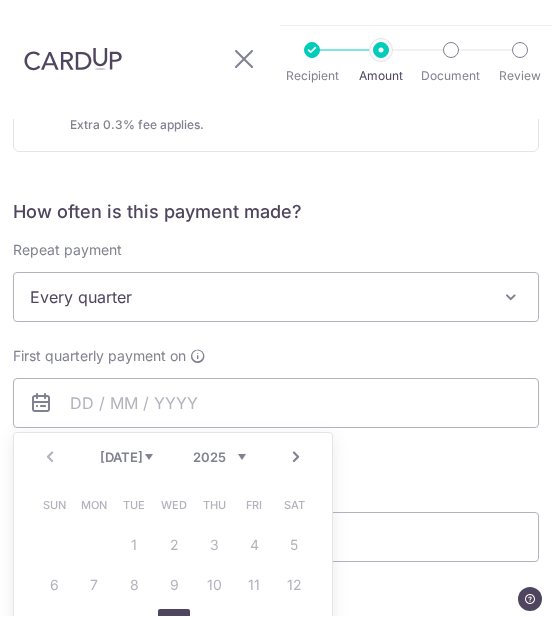 click on "16" at bounding box center (174, 626) 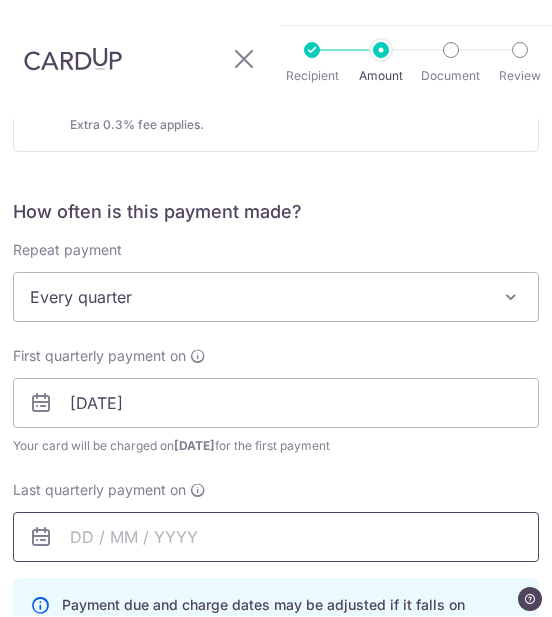 click at bounding box center [276, 538] 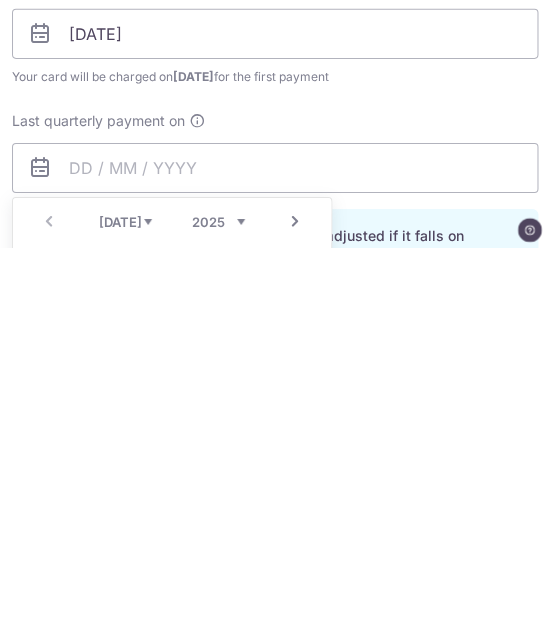 click on "Jul Aug Sep Oct Nov Dec" at bounding box center (126, 592) 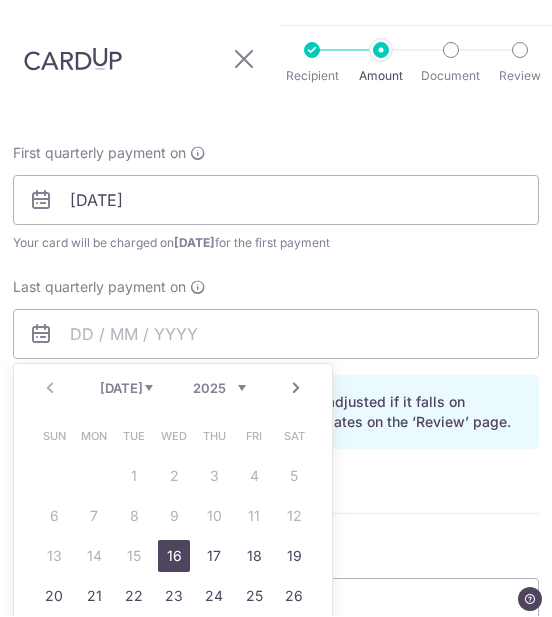 scroll, scrollTop: 875, scrollLeft: 0, axis: vertical 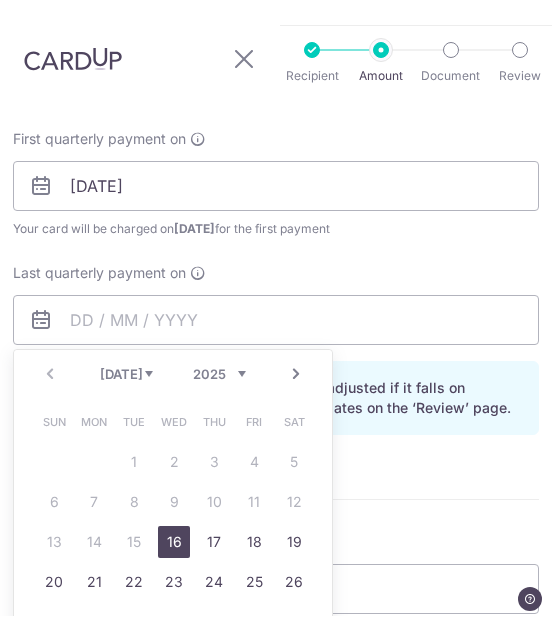 click on "Last quarterly payment on" at bounding box center (99, 274) 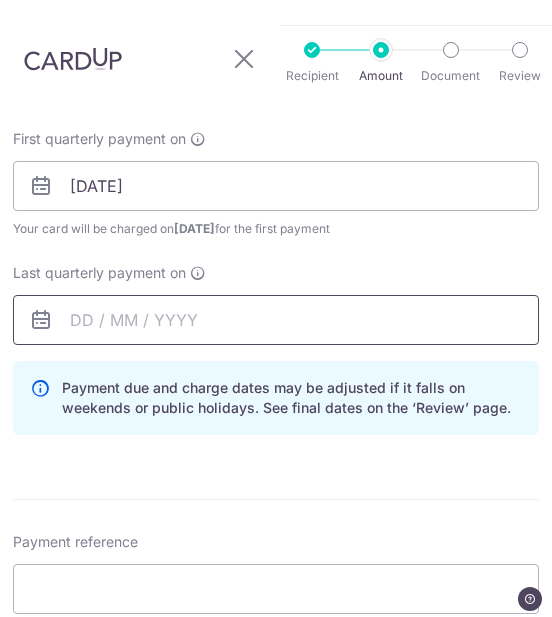 click at bounding box center [276, 321] 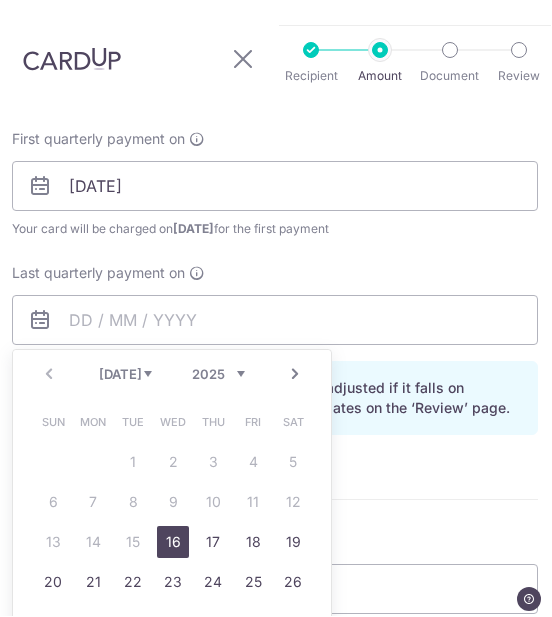 click on "Last quarterly payment on" at bounding box center [99, 274] 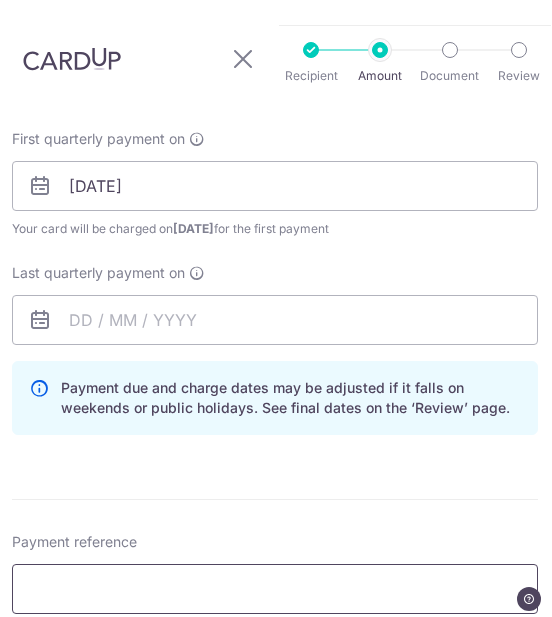 click on "Payment reference" at bounding box center (276, 590) 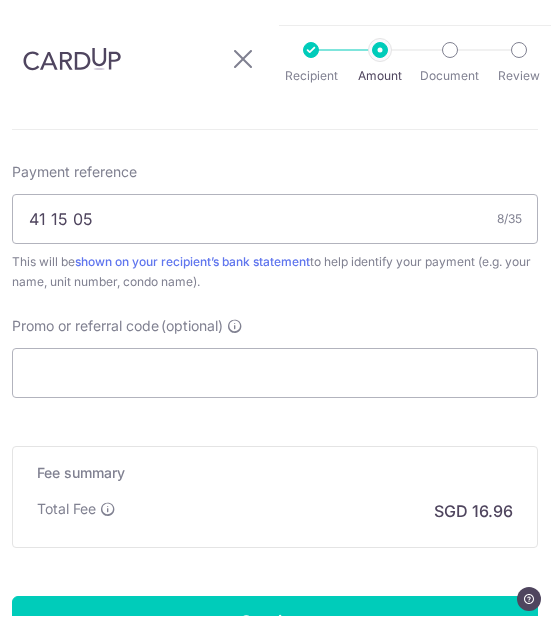 scroll, scrollTop: 1263, scrollLeft: 0, axis: vertical 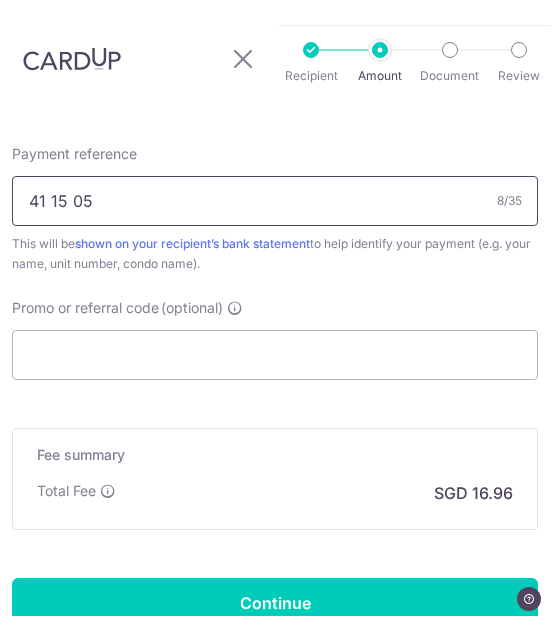 type on "41 15 05" 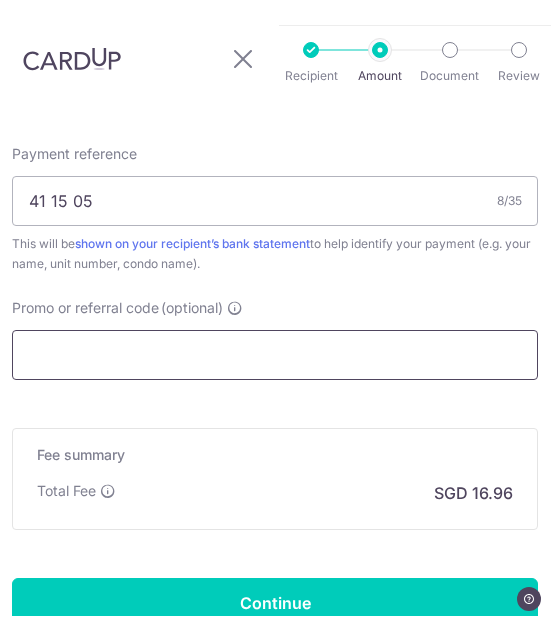 click on "Promo or referral code
(optional)" at bounding box center [276, 356] 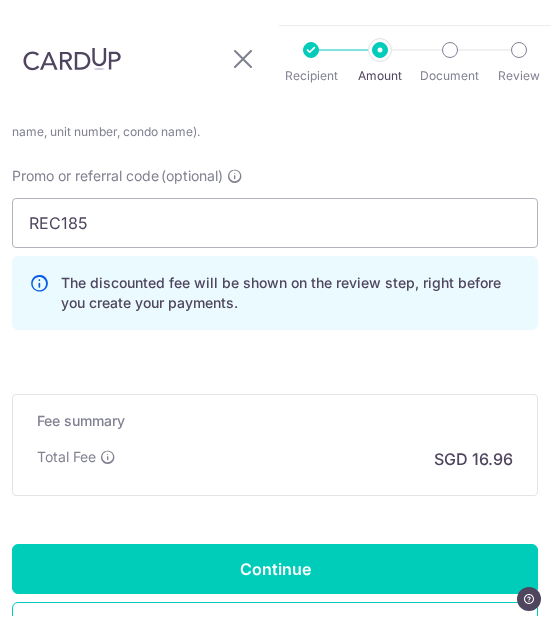 scroll, scrollTop: 1397, scrollLeft: 0, axis: vertical 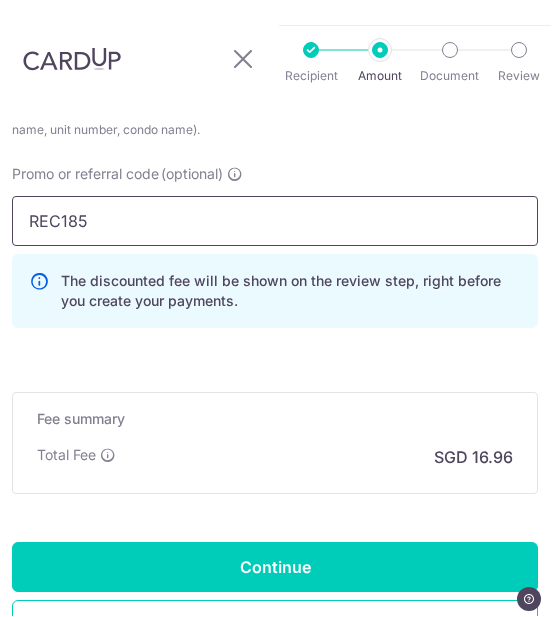 type on "REC185" 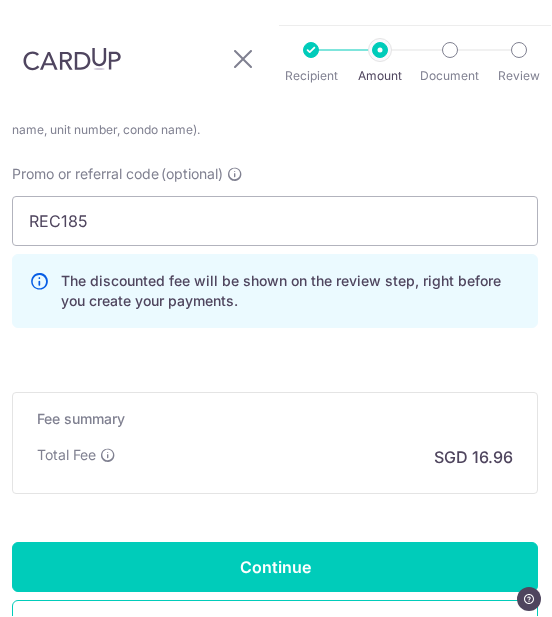 type on "Create Schedule" 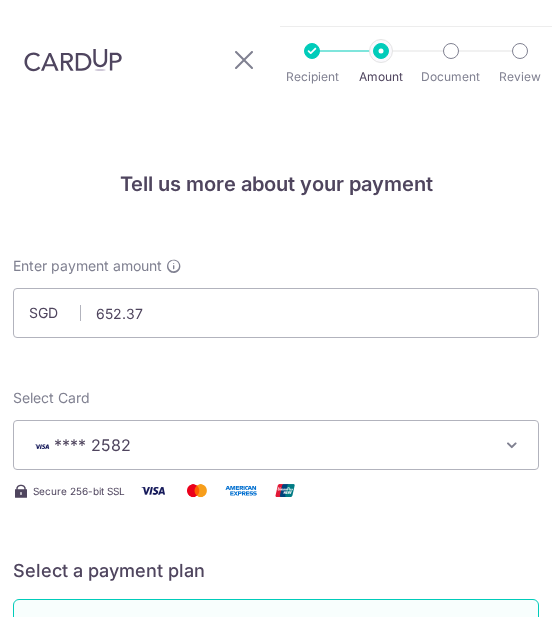 scroll, scrollTop: 75, scrollLeft: 0, axis: vertical 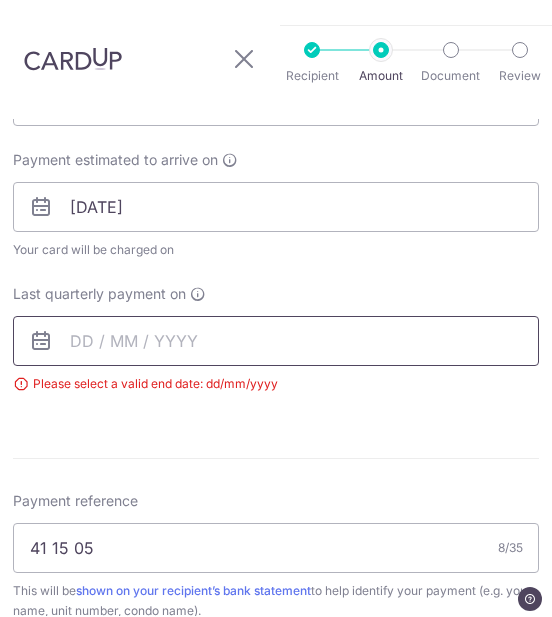 click at bounding box center [276, 342] 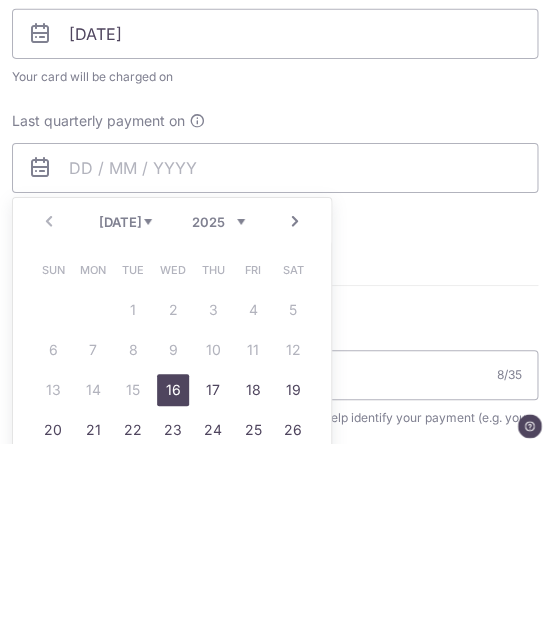 click on "Jul Aug Sep Oct Nov Dec" at bounding box center (126, 396) 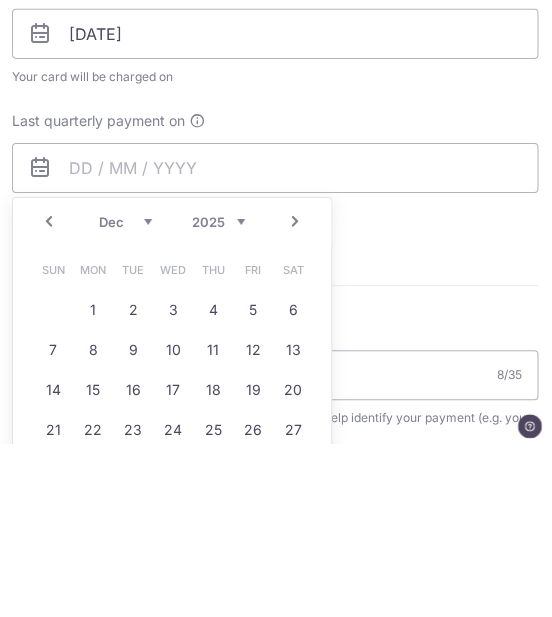 click on "2025 2026 2027 2028 2029 2030 2031 2032 2033 2034 2035" at bounding box center (219, 396) 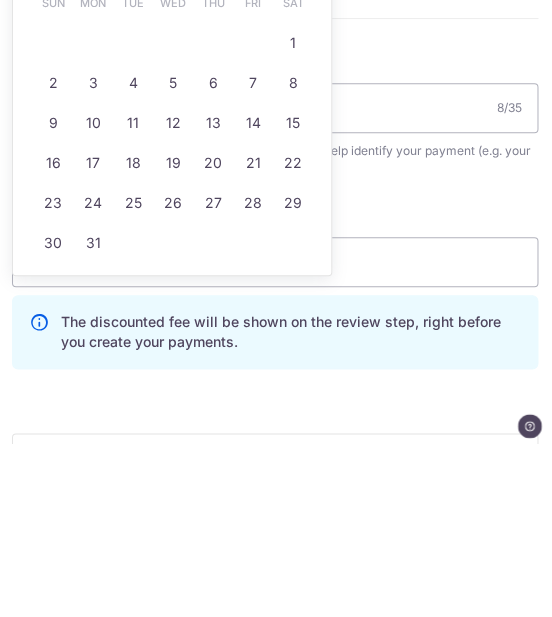 scroll, scrollTop: 1190, scrollLeft: 0, axis: vertical 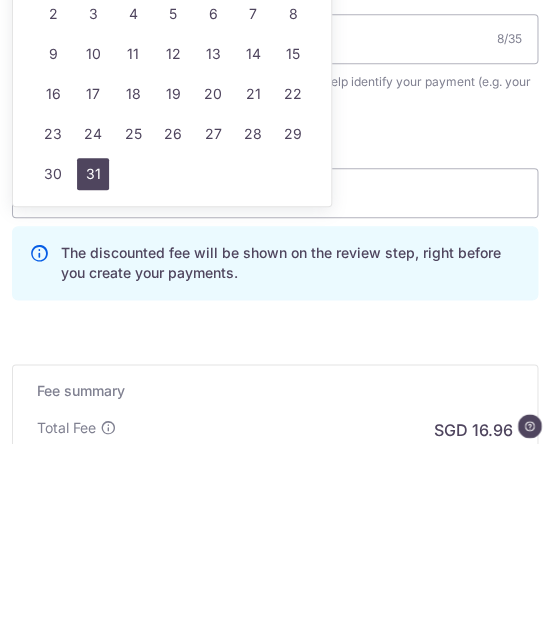 click on "31" at bounding box center [94, 348] 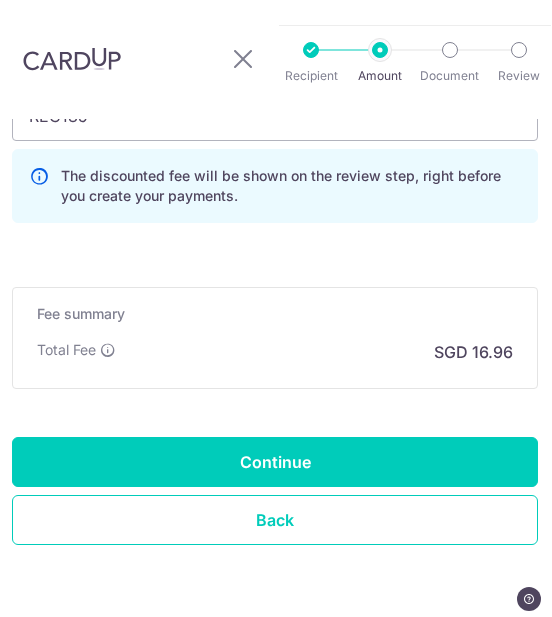 scroll, scrollTop: 1528, scrollLeft: 0, axis: vertical 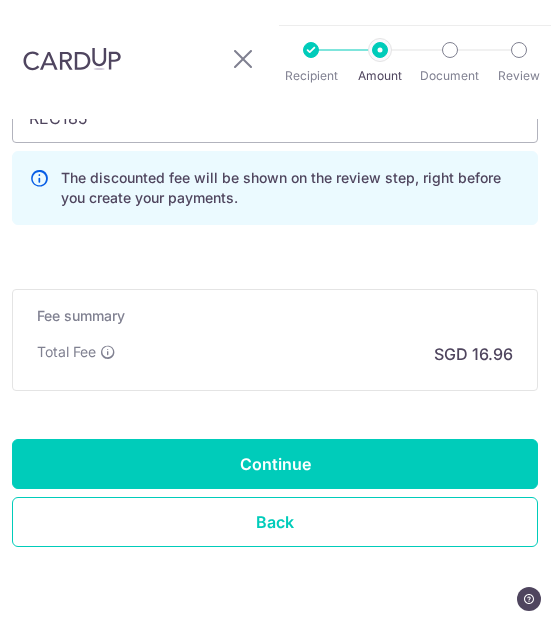 click on "Continue" at bounding box center [276, 465] 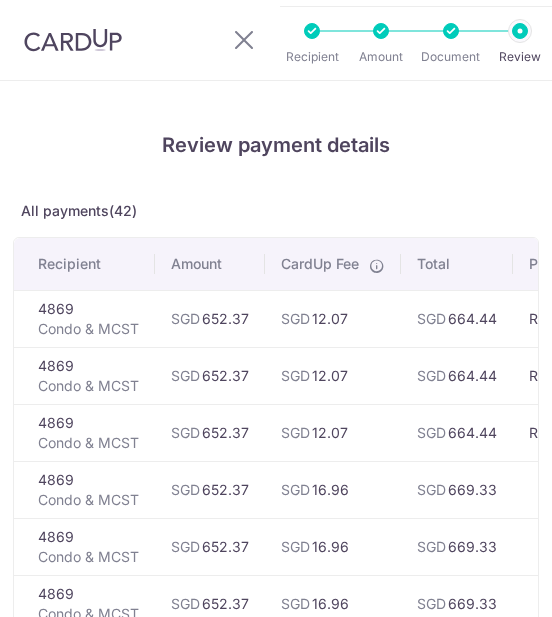 scroll, scrollTop: 0, scrollLeft: 0, axis: both 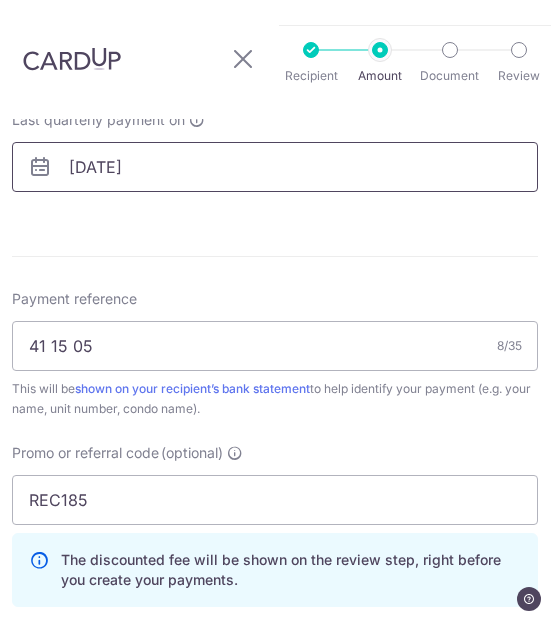 click on "31/12/2035" at bounding box center (276, 168) 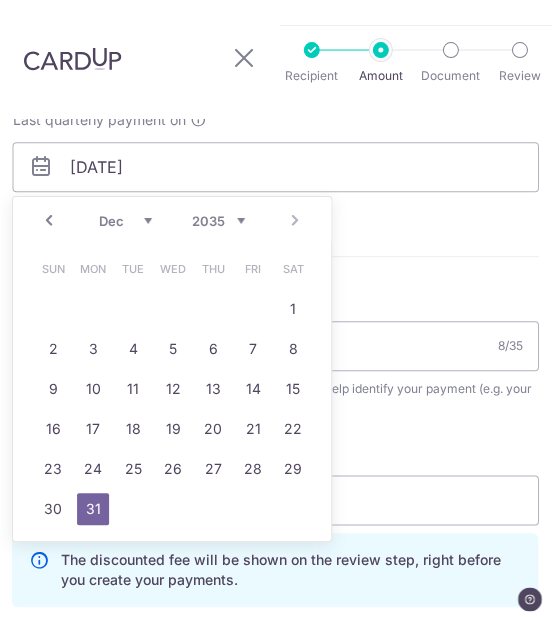click on "2025 2026 2027 2028 2029 2030 2031 2032 2033 2034 2035" at bounding box center [219, 222] 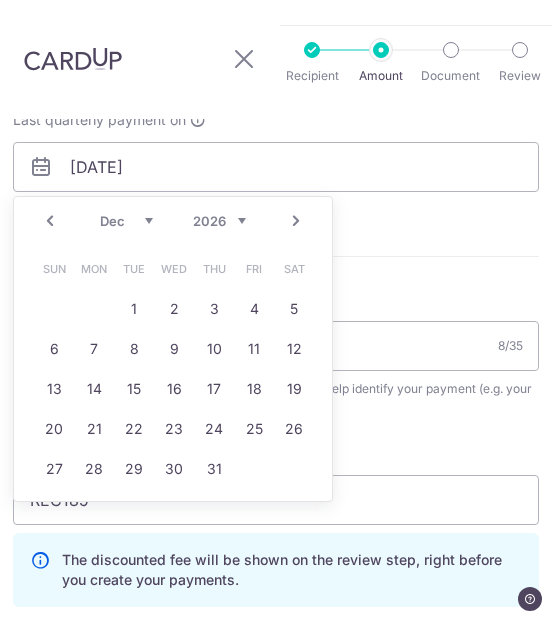 click on "Jan Feb Mar Apr May Jun Jul Aug Sep Oct Nov Dec" at bounding box center [126, 222] 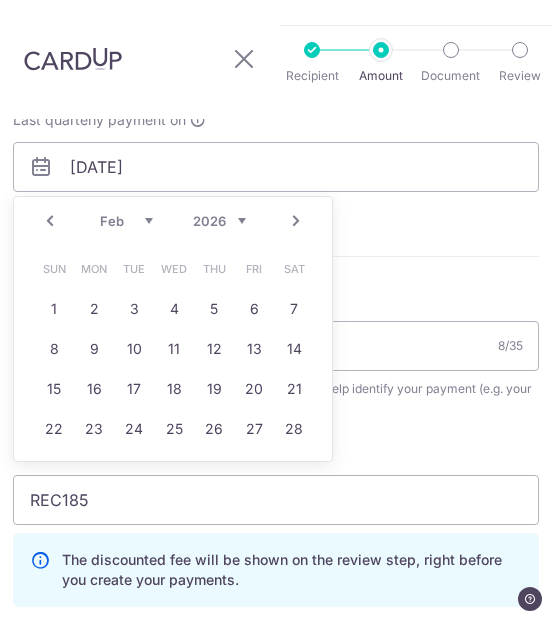 click on "Jan Feb Mar Apr May Jun Jul Aug Sep Oct Nov Dec" at bounding box center (126, 222) 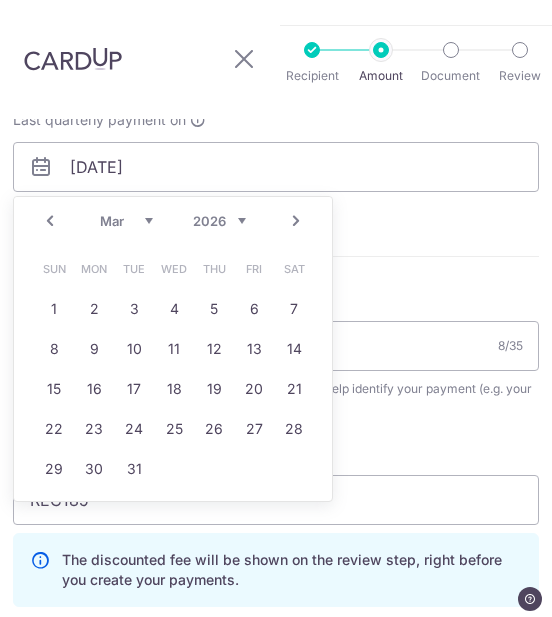 click on "Enter payment amount
SGD
652.37
652.37
Select Card
**** 2582
Add credit card
Your Cards
**** 0998
**** 1006
**** 2582
Secure 256-bit SSL
Text
New card details
Card
Secure 256-bit SSL" at bounding box center [276, 103] 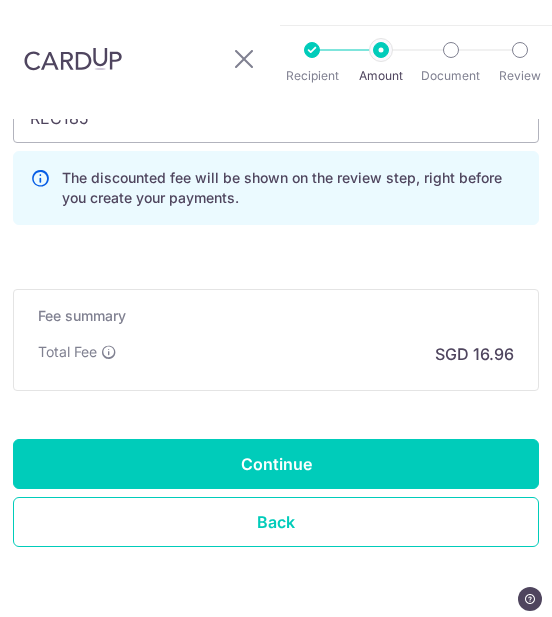 scroll, scrollTop: 1409, scrollLeft: 0, axis: vertical 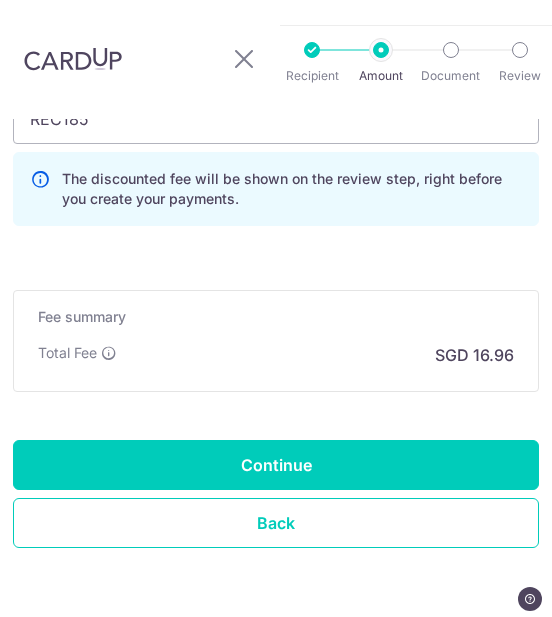 click on "Continue" at bounding box center (276, 466) 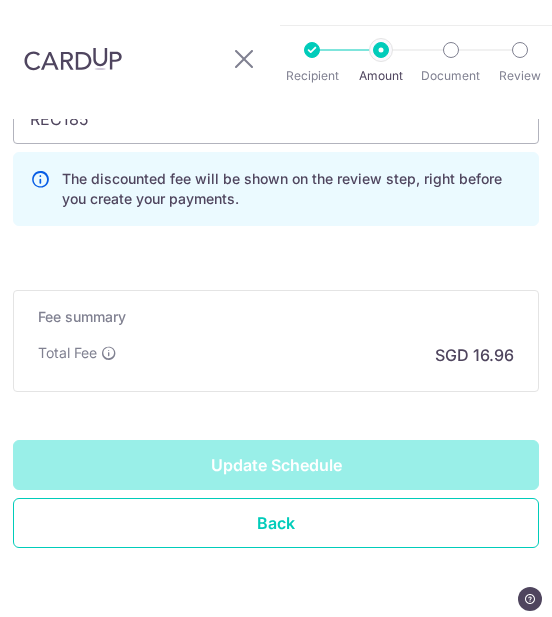 click on "Update Schedule" at bounding box center [276, 466] 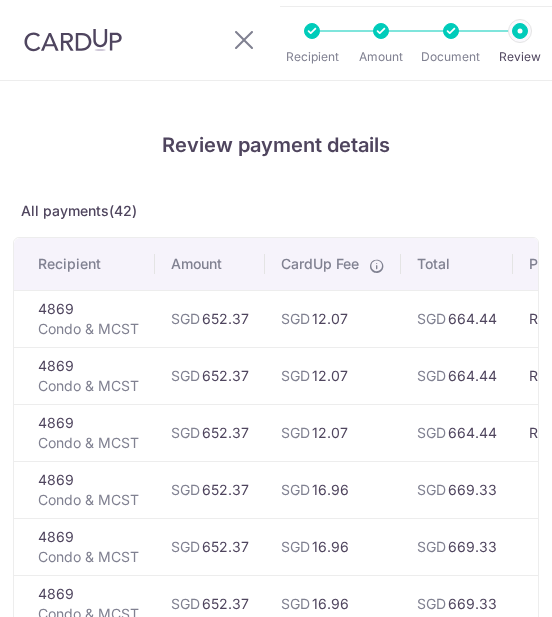 scroll, scrollTop: 0, scrollLeft: 0, axis: both 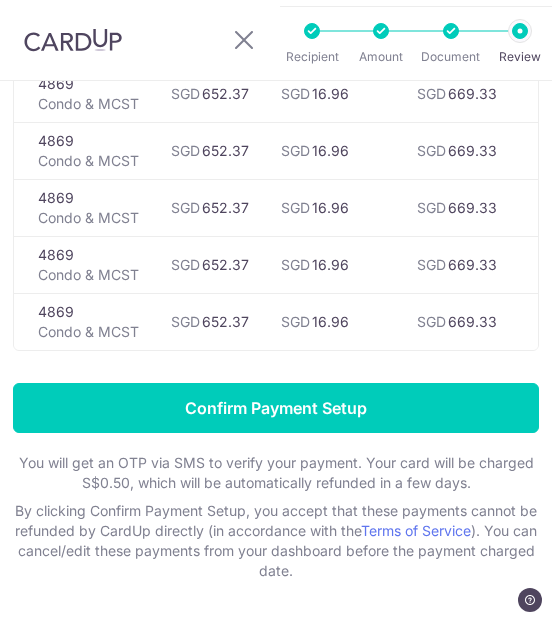 click on "Confirm Payment Setup" at bounding box center [276, 408] 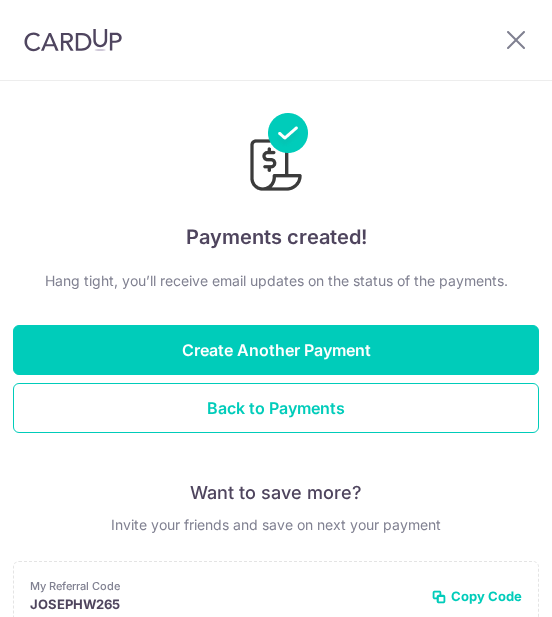 scroll, scrollTop: 0, scrollLeft: 0, axis: both 